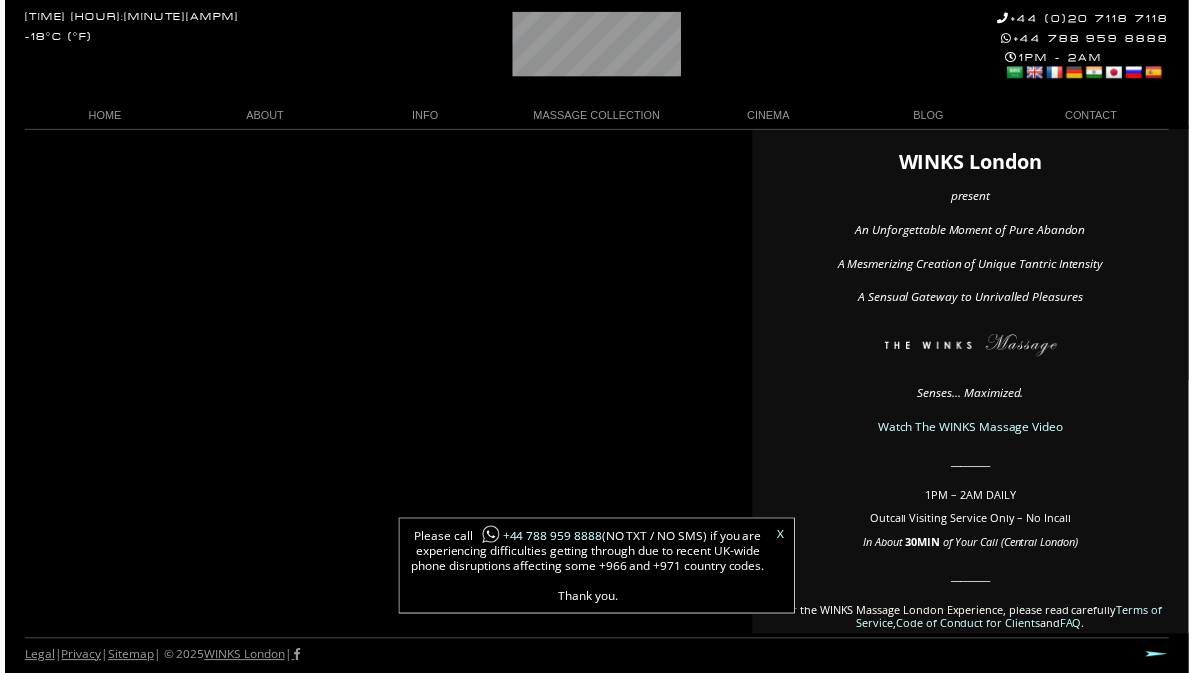 scroll, scrollTop: 6, scrollLeft: 0, axis: vertical 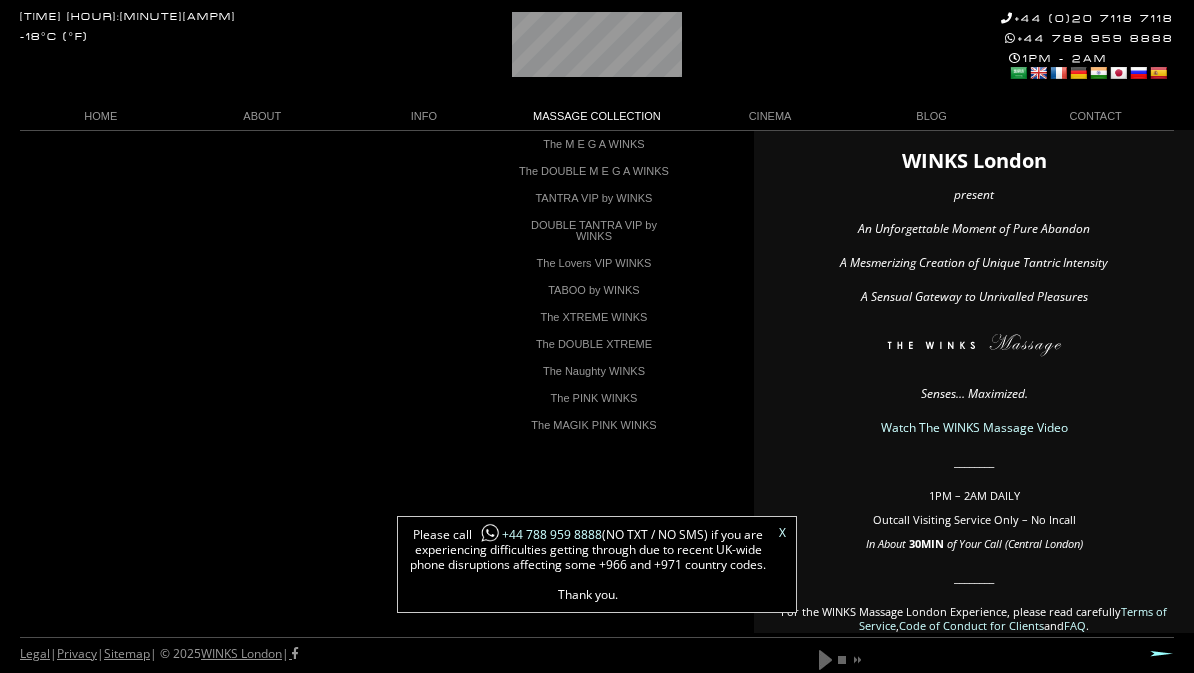 click on "The Naughty WINKS" at bounding box center (594, 371) 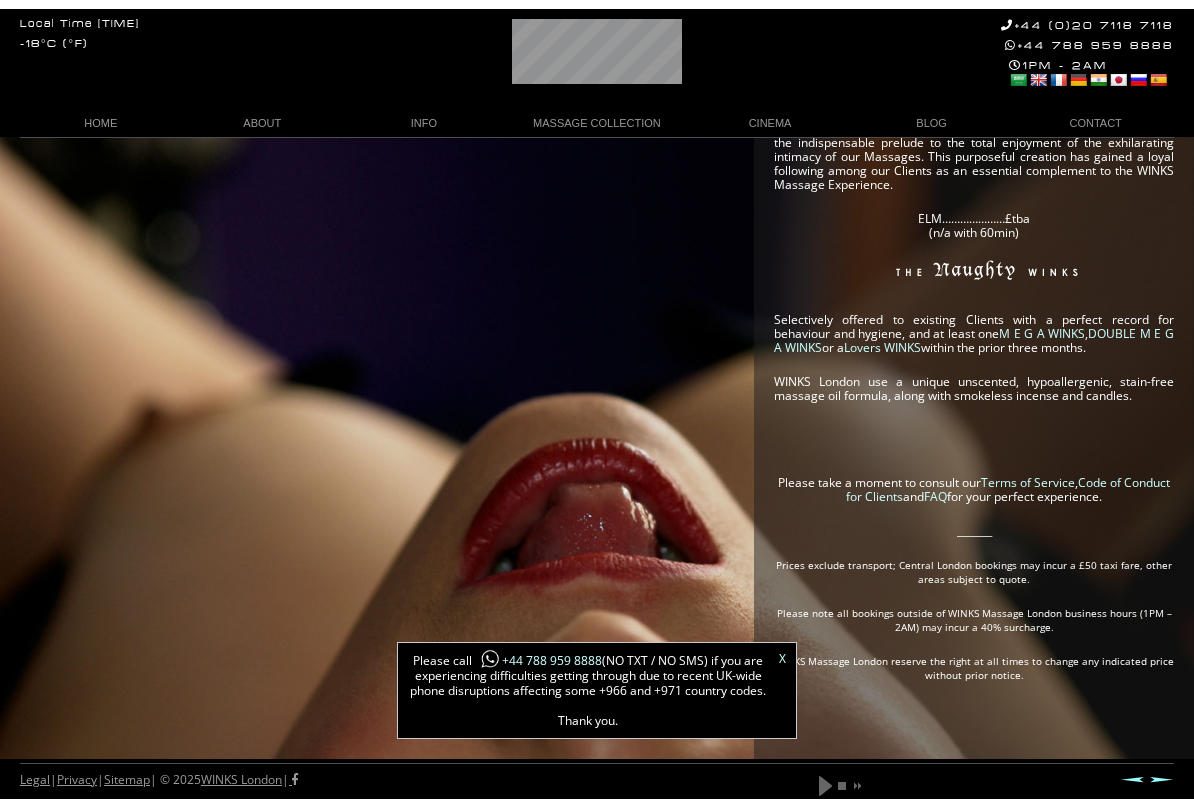 scroll, scrollTop: 588, scrollLeft: 0, axis: vertical 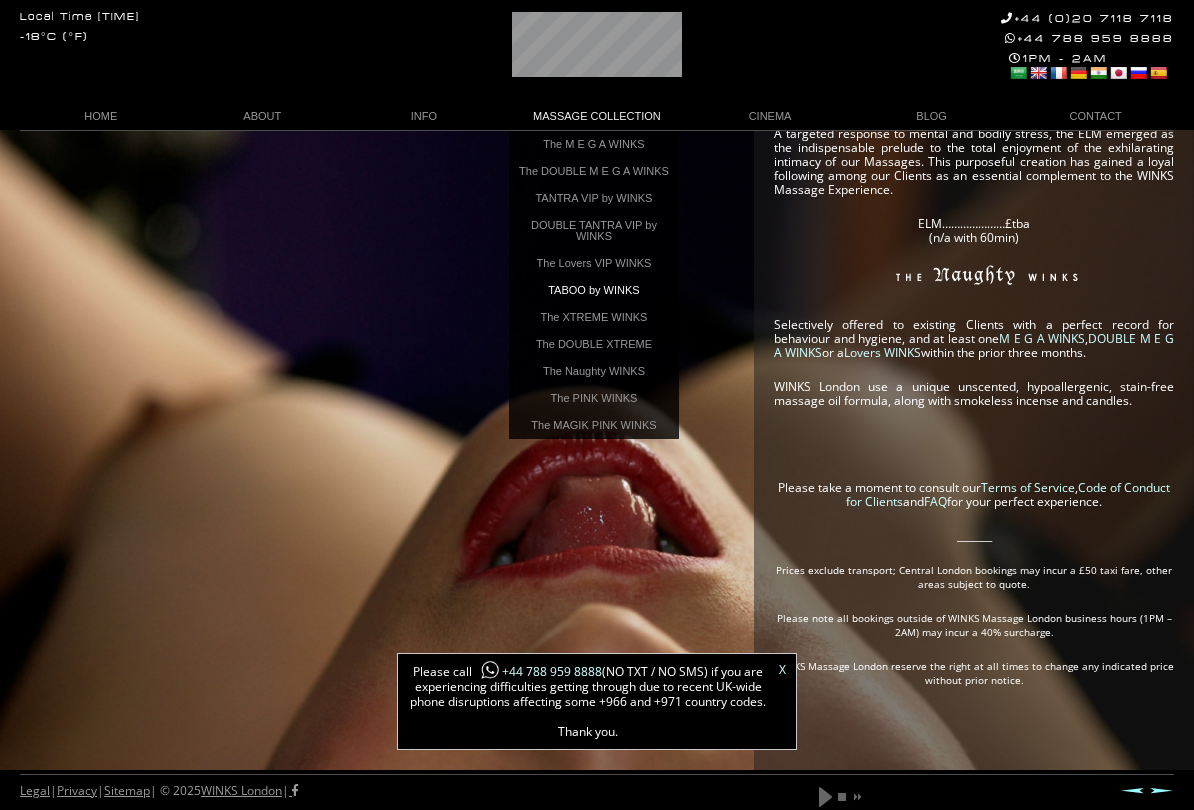 click on "TABOO by WINKS" at bounding box center [594, 290] 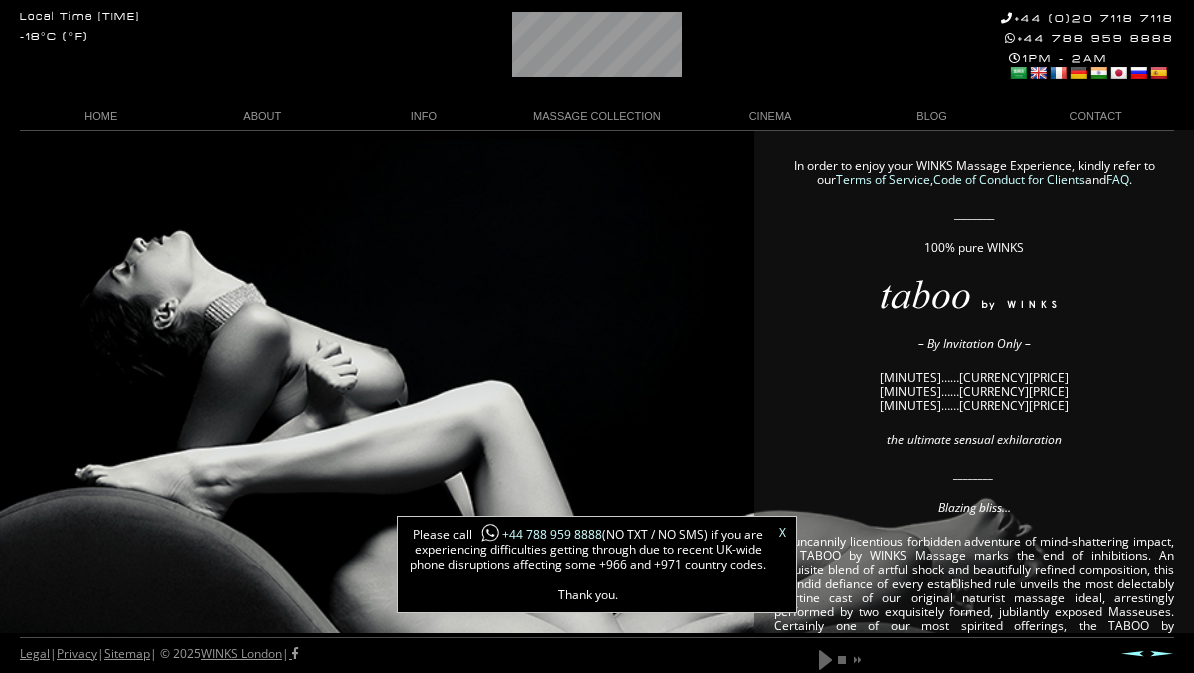 scroll, scrollTop: 0, scrollLeft: 0, axis: both 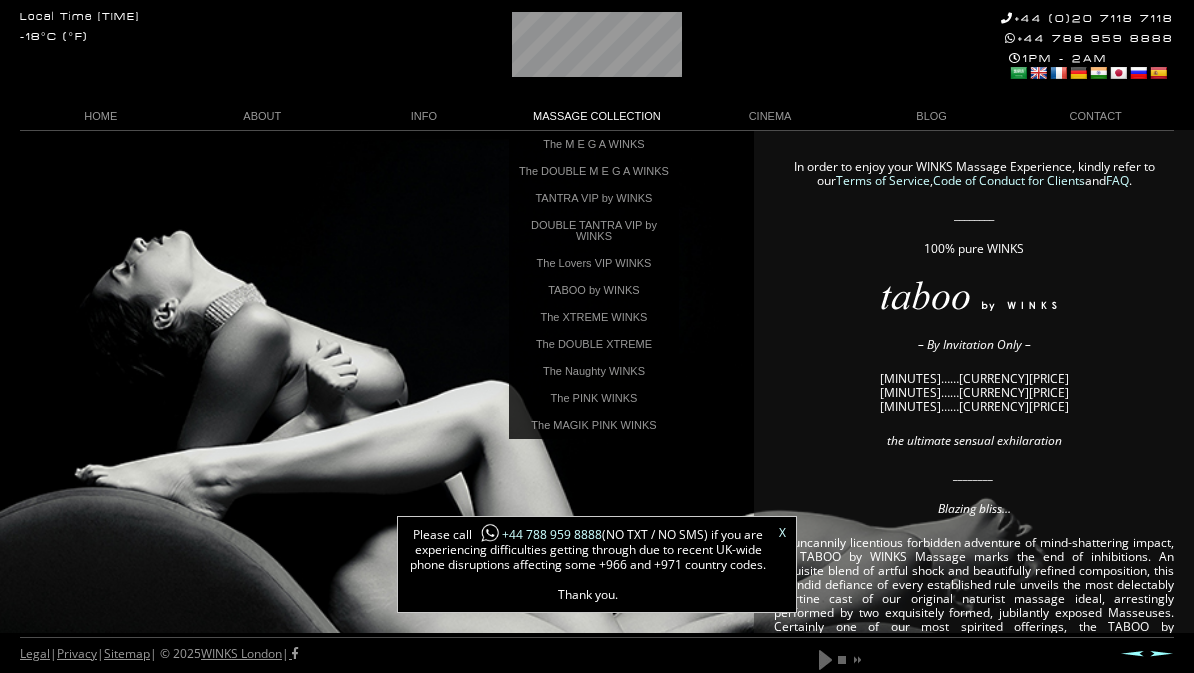 click on "The M E G A WINKS" at bounding box center [594, 144] 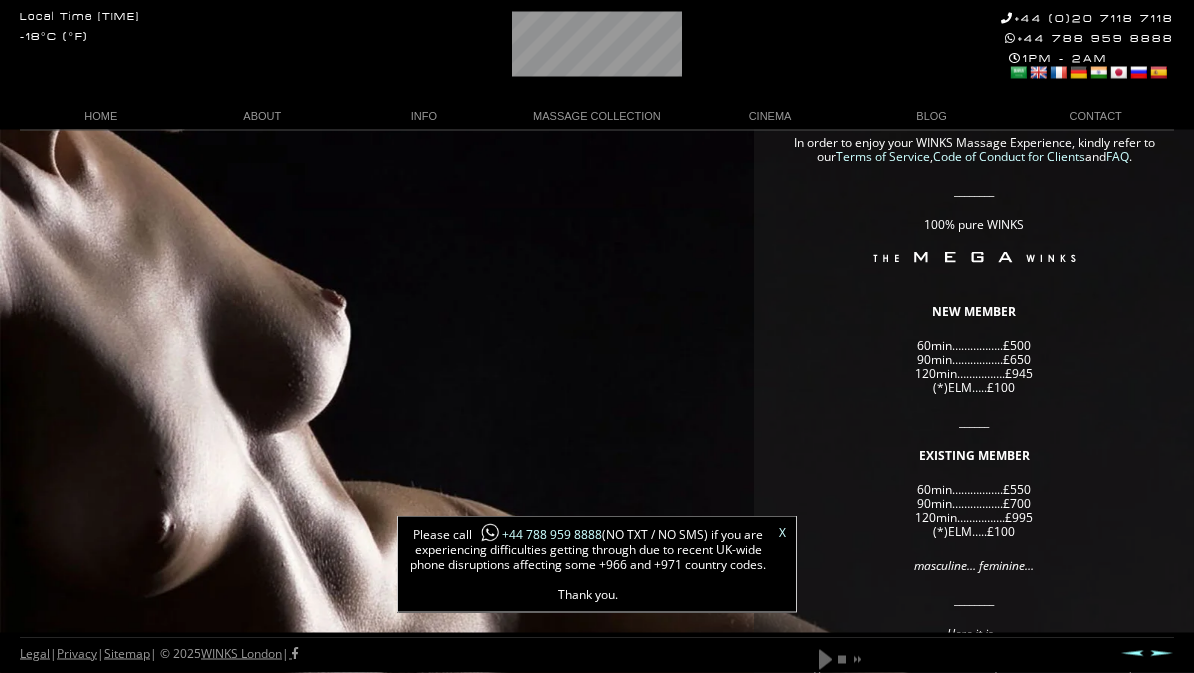 scroll, scrollTop: 24, scrollLeft: 0, axis: vertical 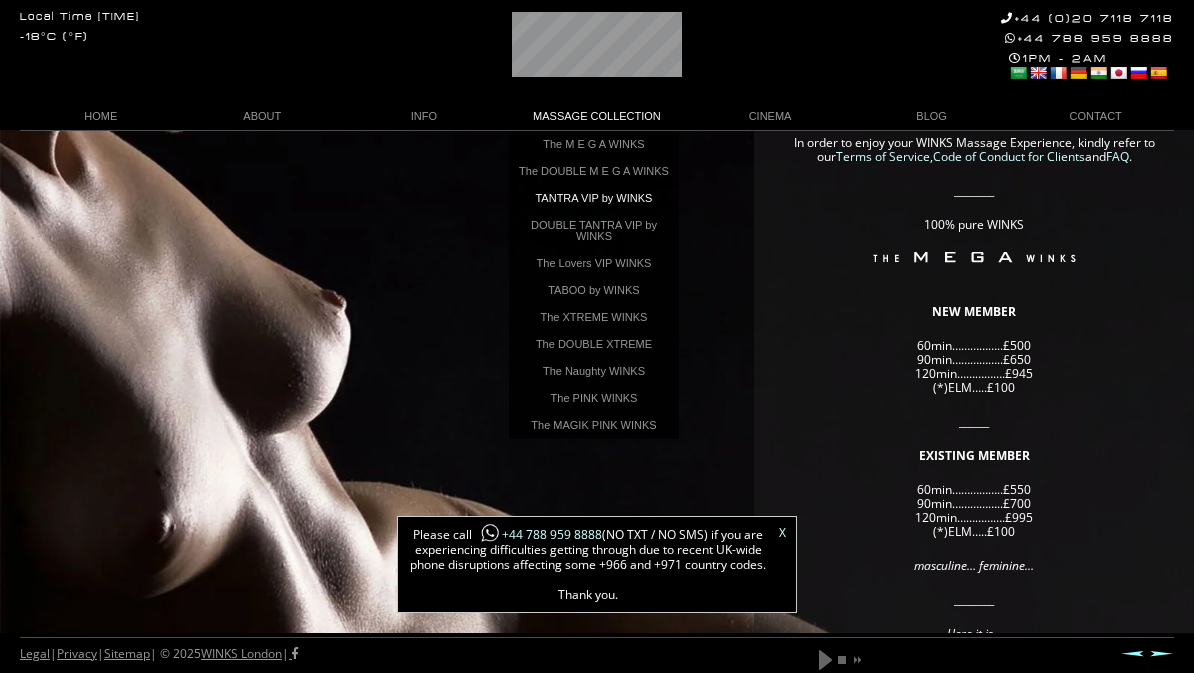 click on "TANTRA VIP by WINKS" at bounding box center (594, 198) 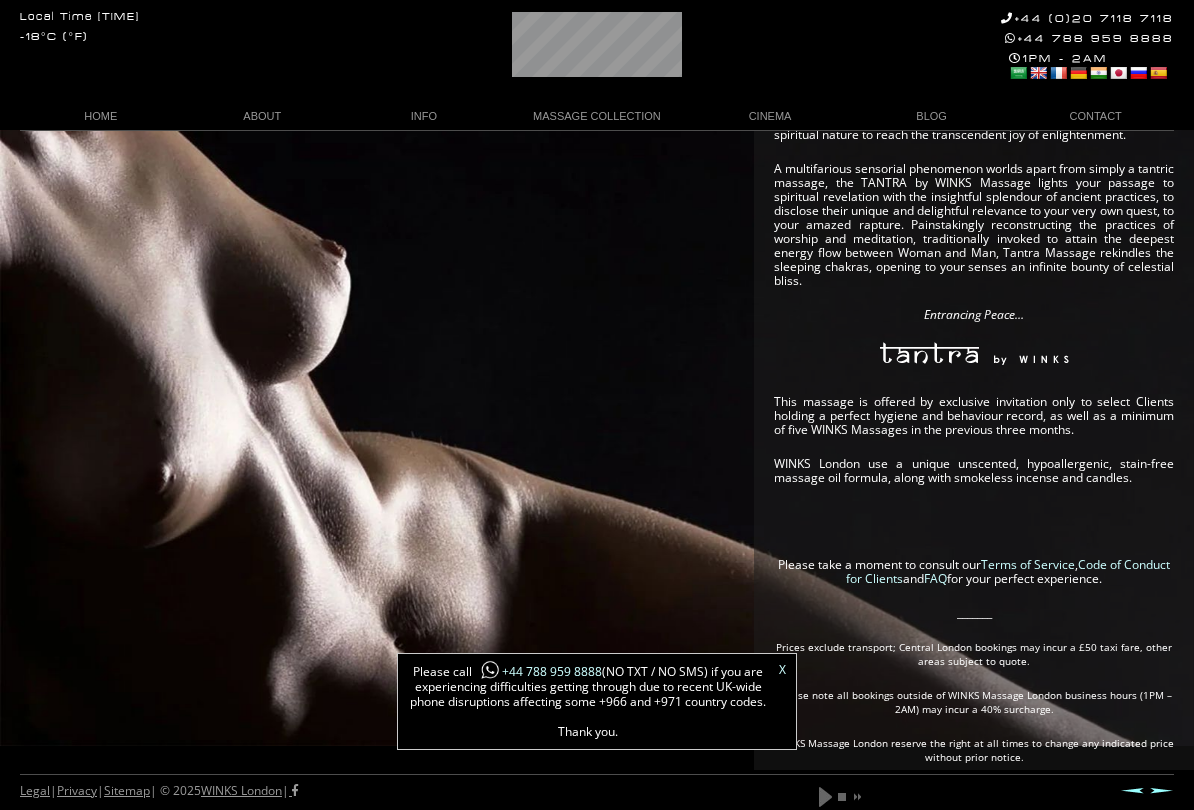 scroll, scrollTop: 516, scrollLeft: 0, axis: vertical 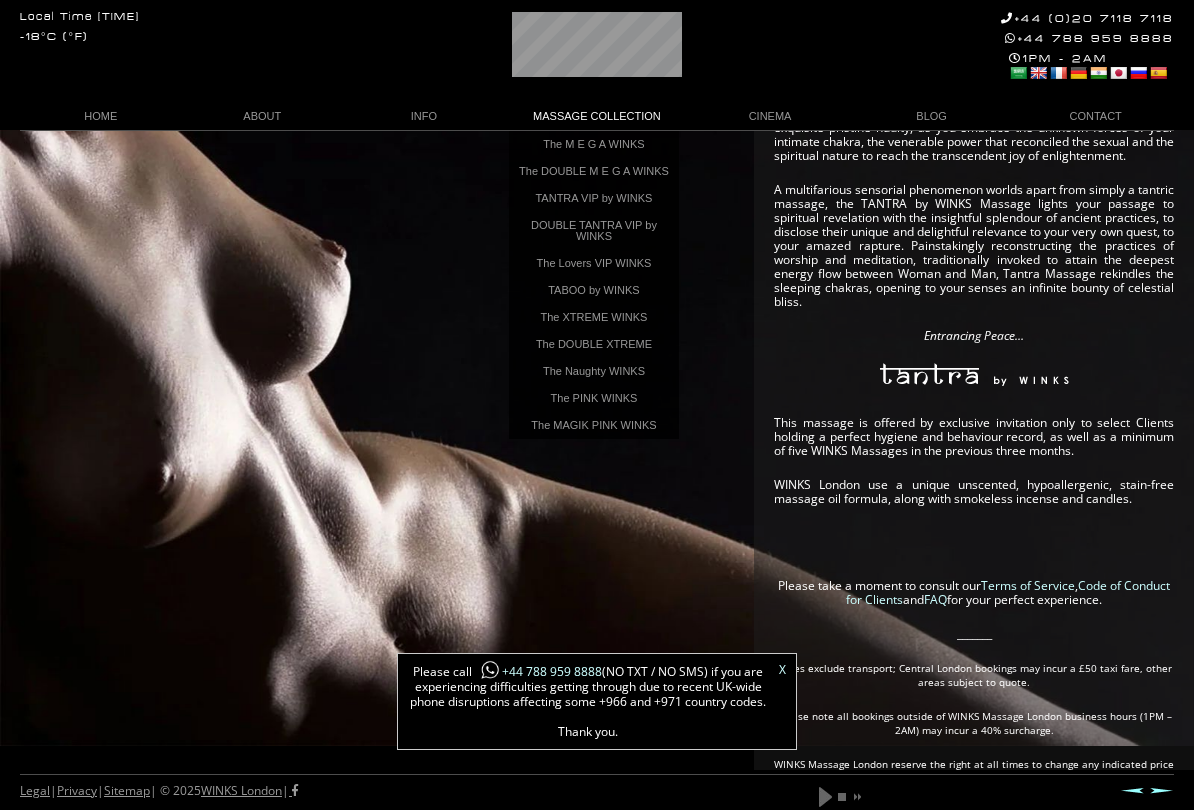 click on "The PINK WINKS" at bounding box center [594, 398] 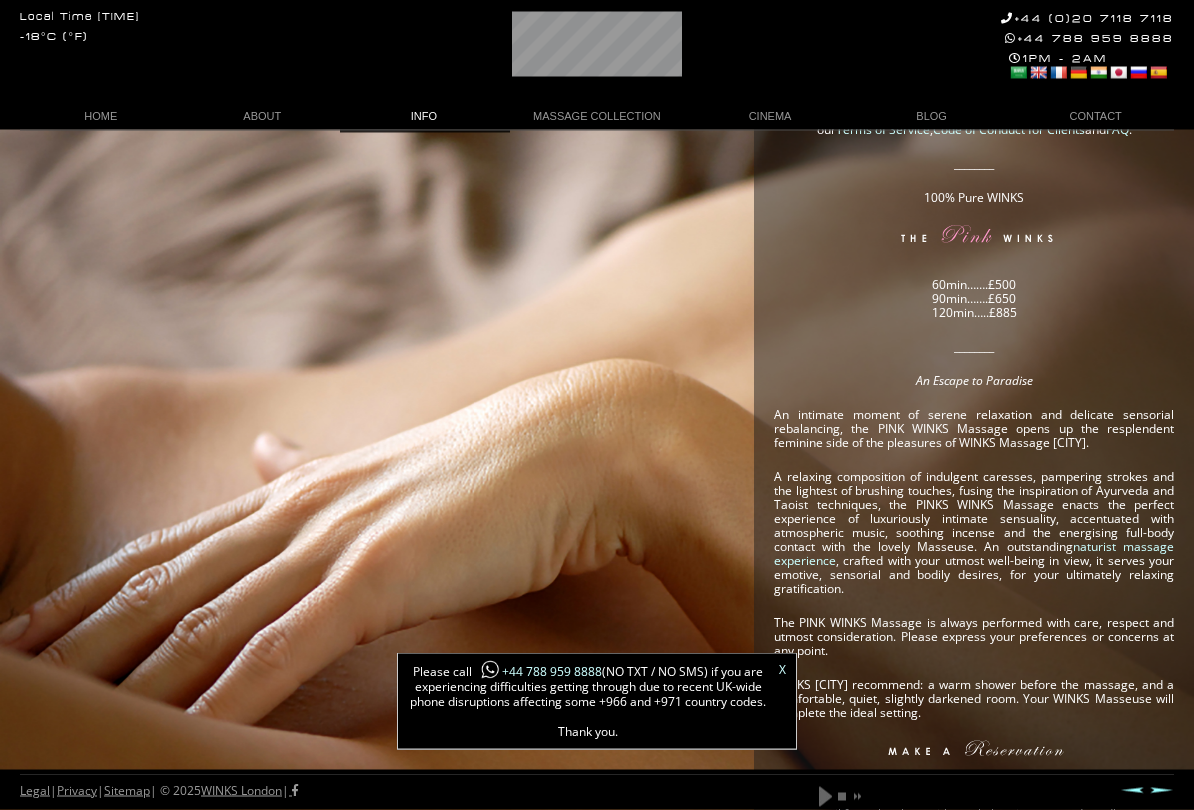 scroll, scrollTop: 51, scrollLeft: 0, axis: vertical 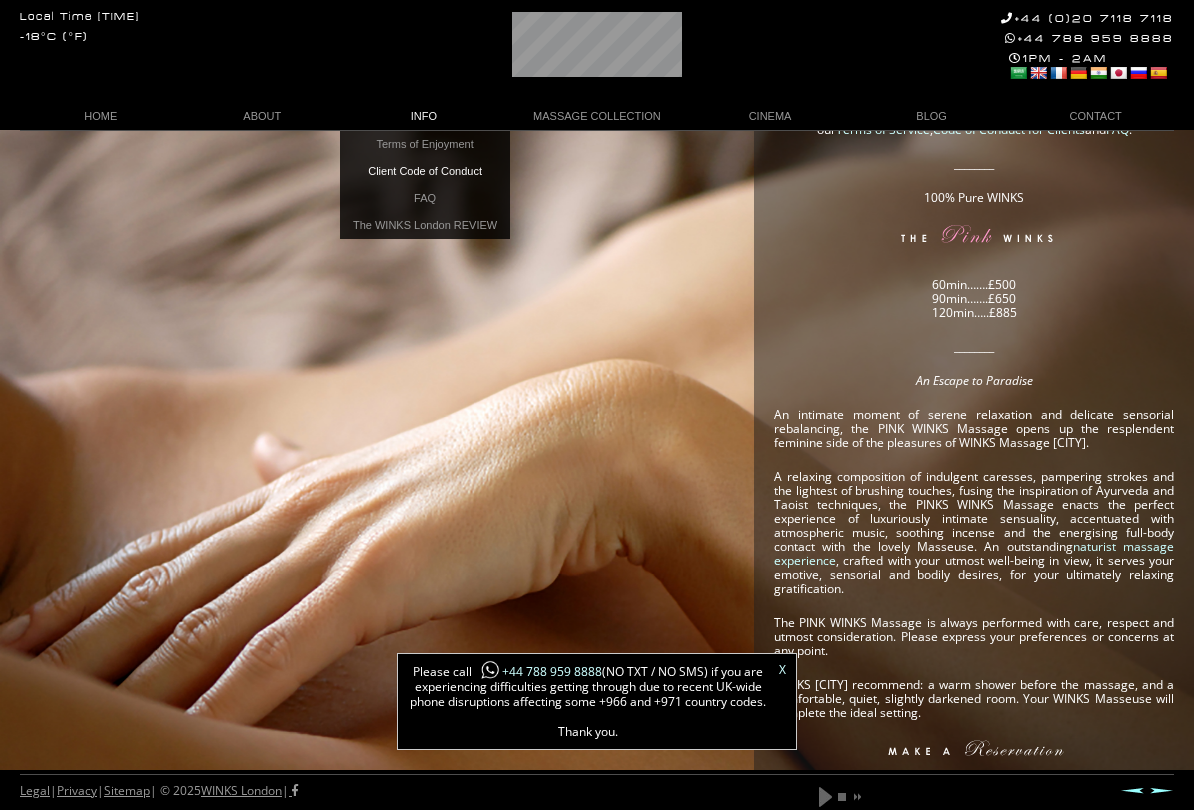 click on "Client Code of Conduct" at bounding box center (425, 171) 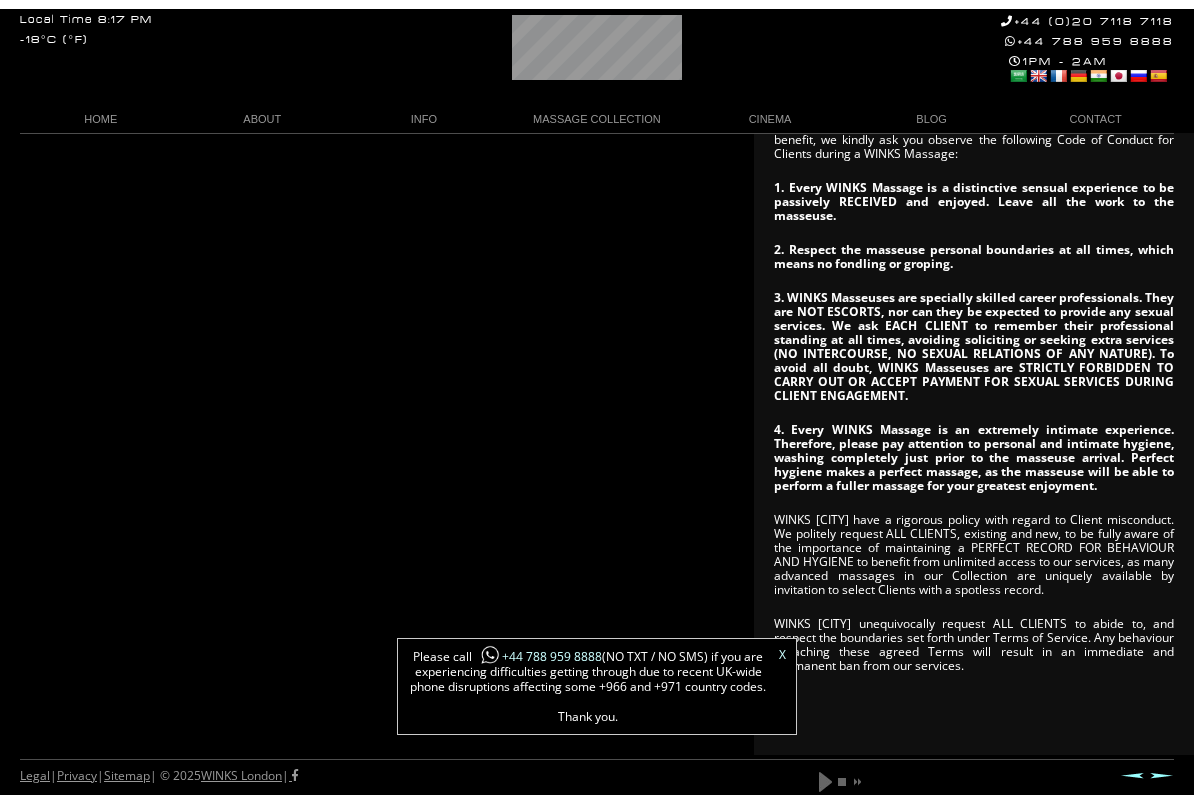 scroll, scrollTop: 127, scrollLeft: 0, axis: vertical 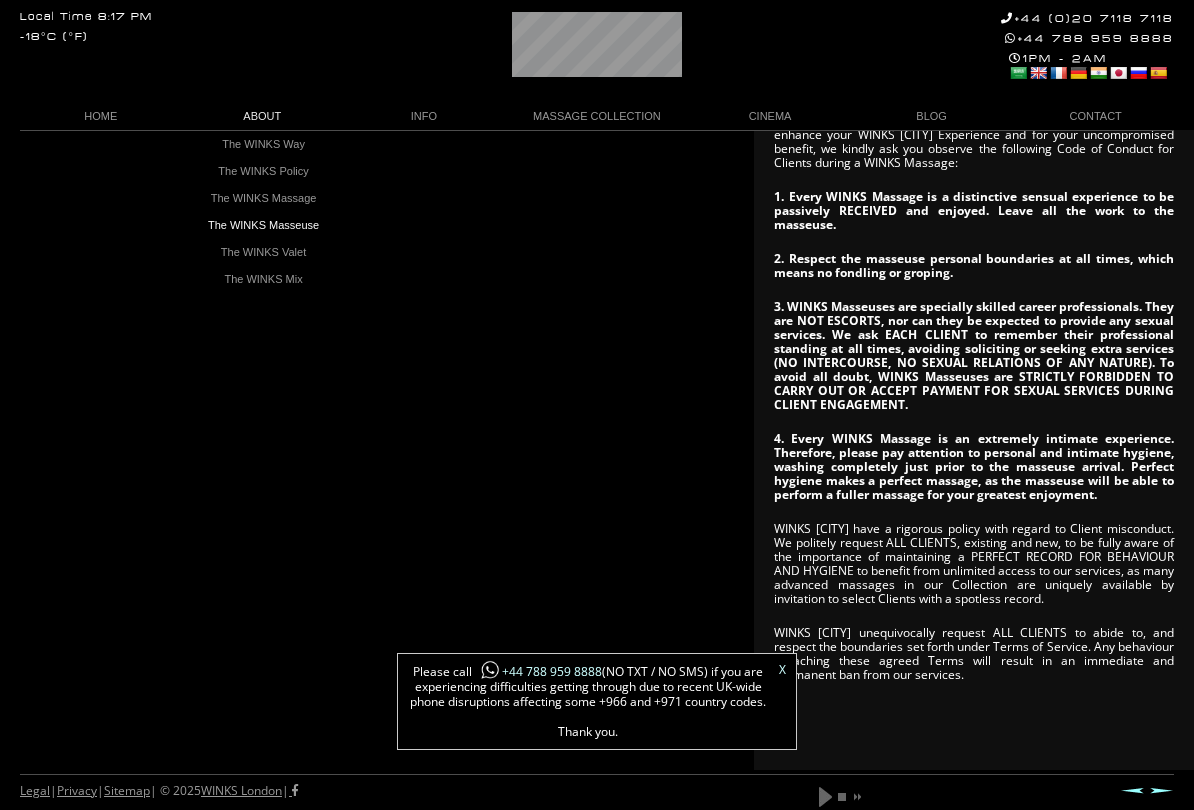 click on "The WINKS Masseuse" at bounding box center (264, 225) 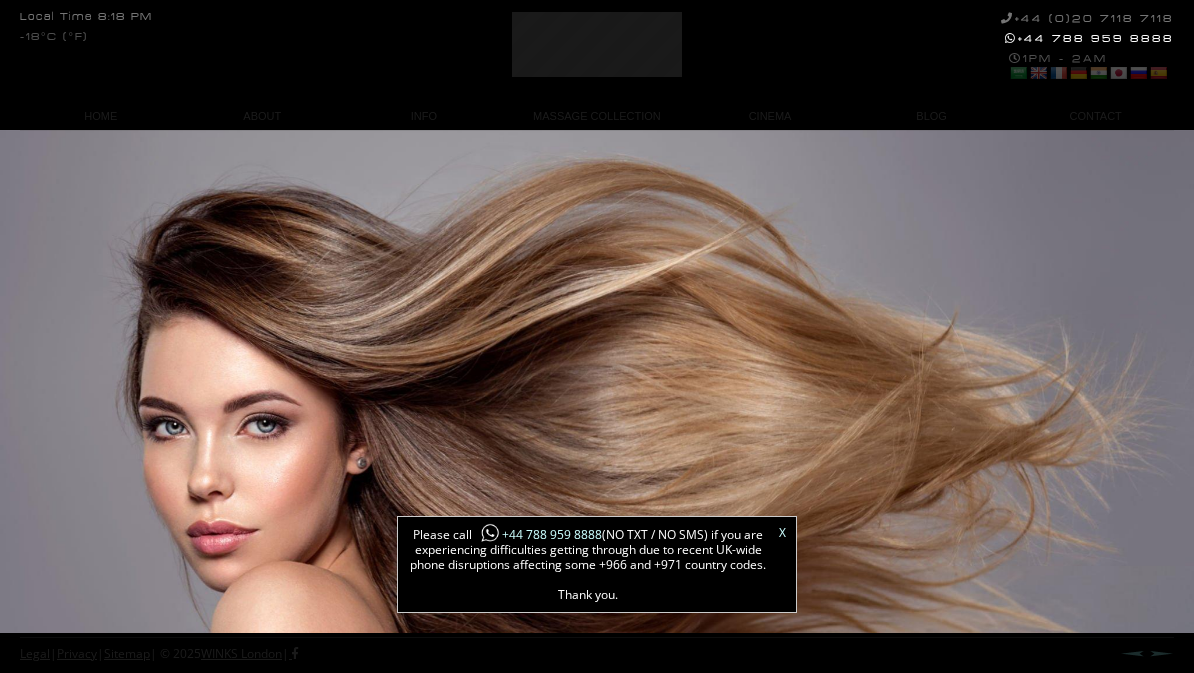scroll, scrollTop: 14, scrollLeft: 0, axis: vertical 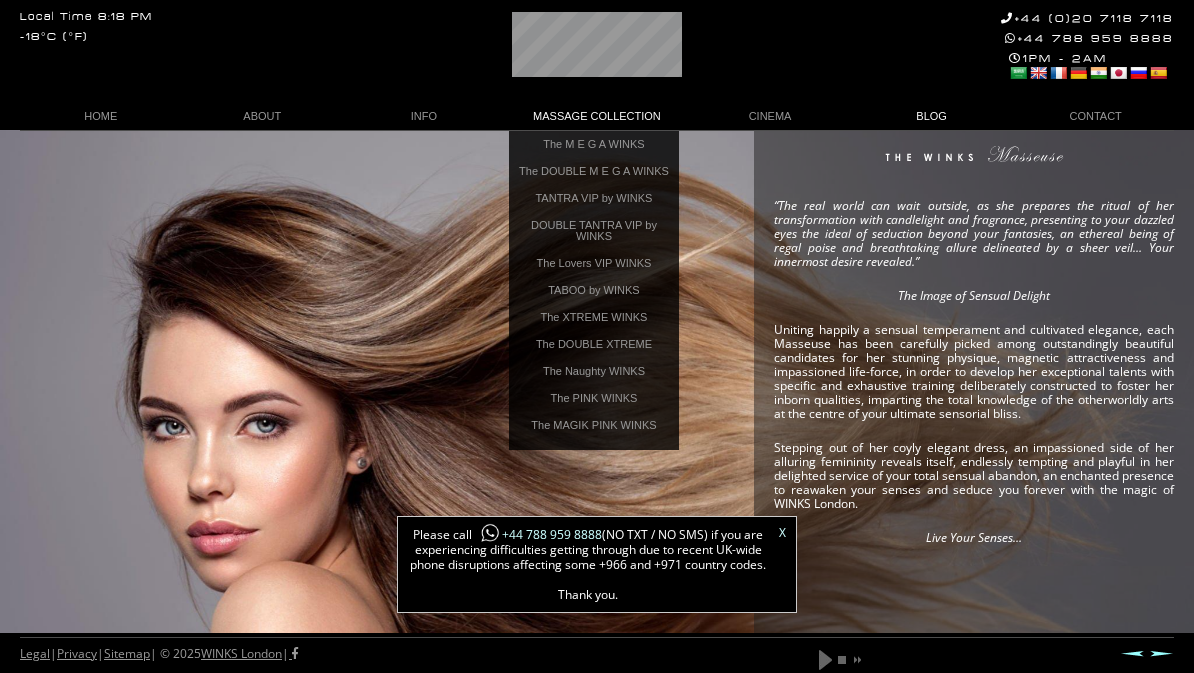 click on "BLOG" at bounding box center (932, 116) 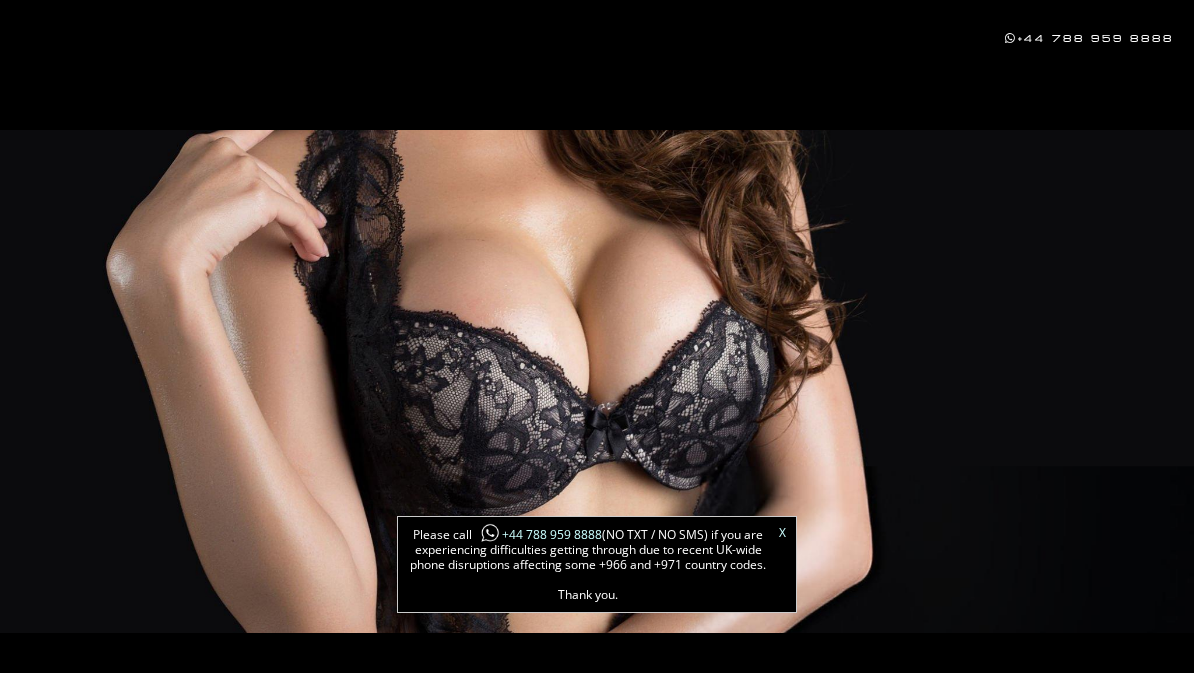 scroll, scrollTop: 0, scrollLeft: 0, axis: both 